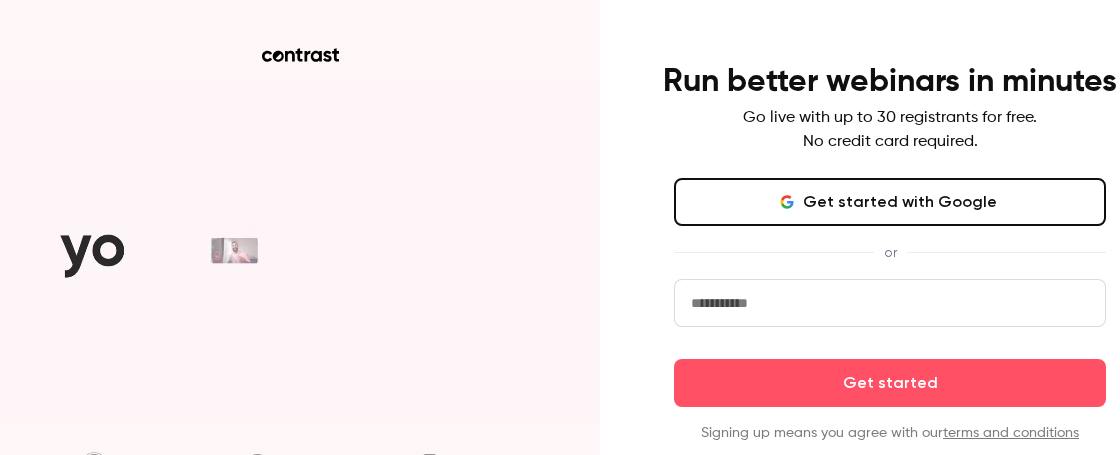 scroll, scrollTop: 0, scrollLeft: 0, axis: both 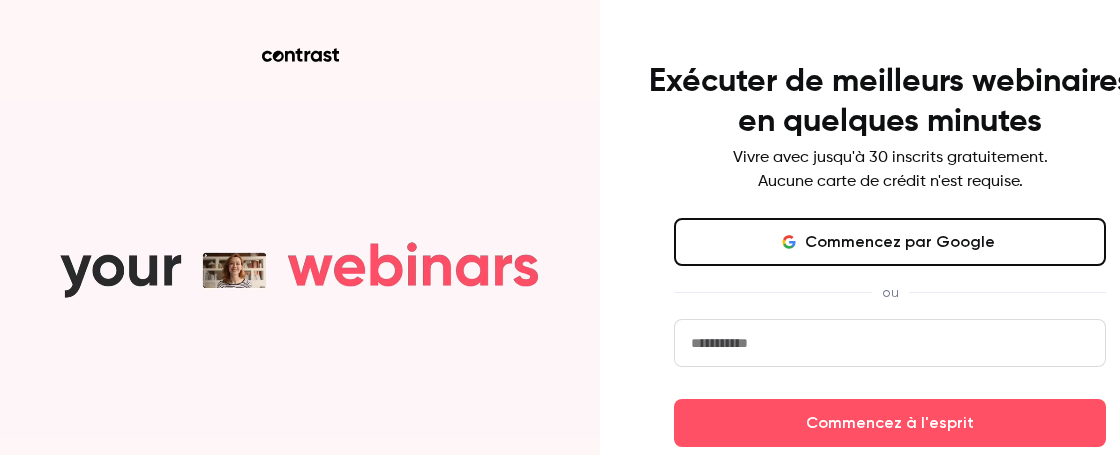 click at bounding box center (890, 343) 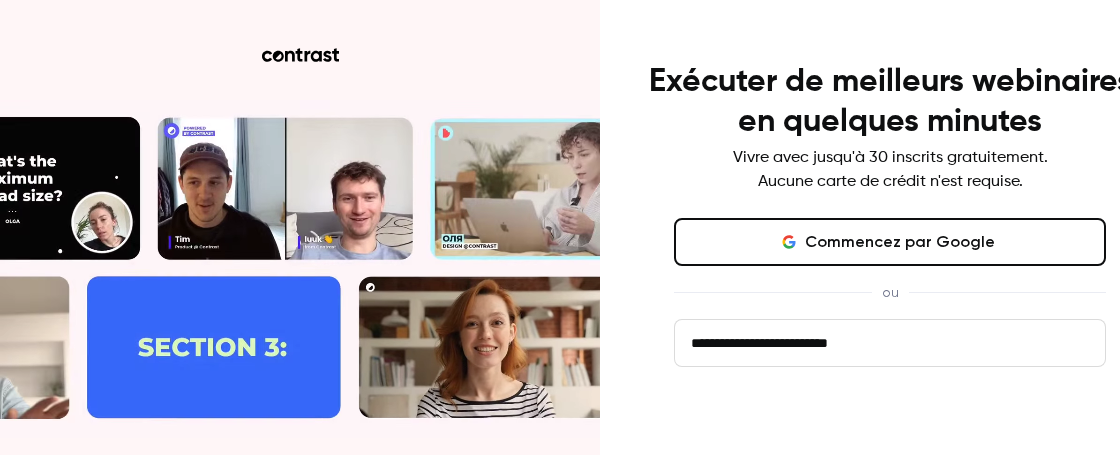 type on "**********" 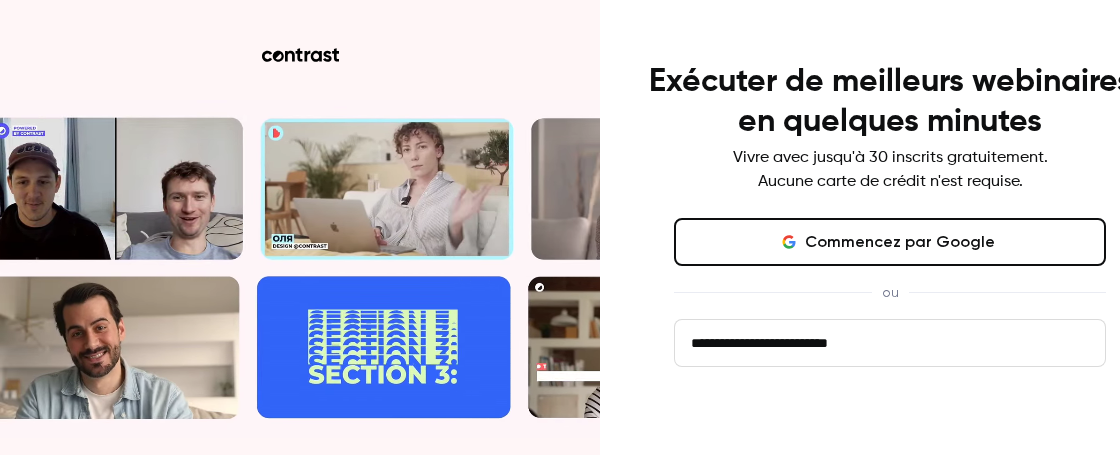 click on "Commencez à l'esprit" at bounding box center (890, 423) 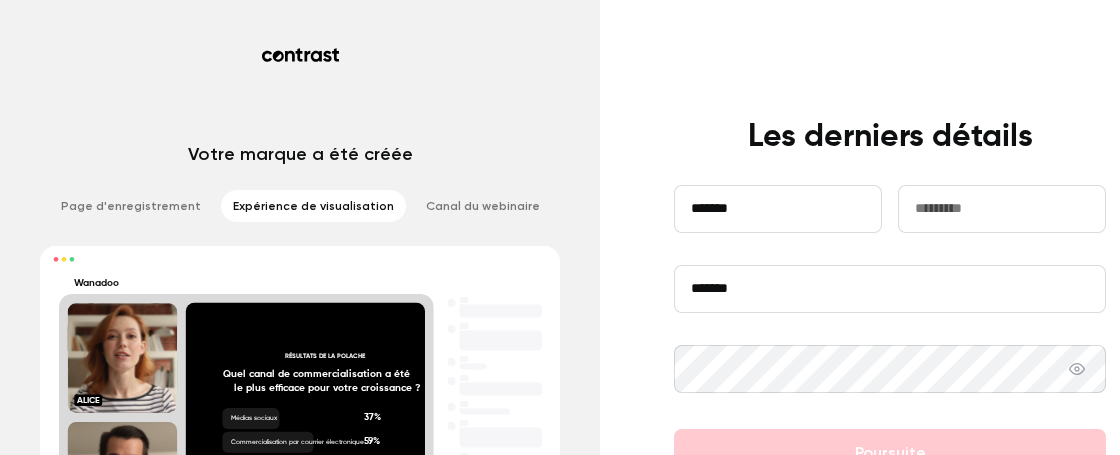 type on "*******" 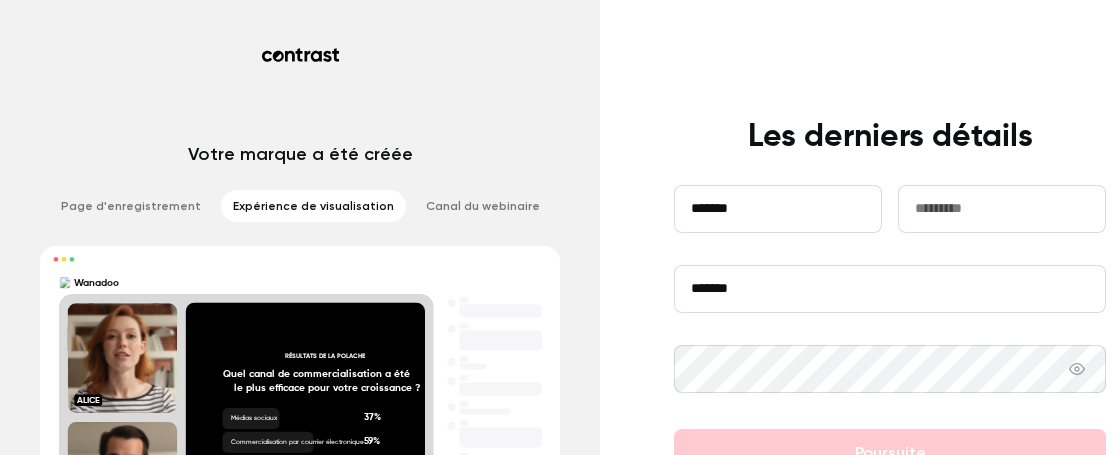 click at bounding box center [1002, 209] 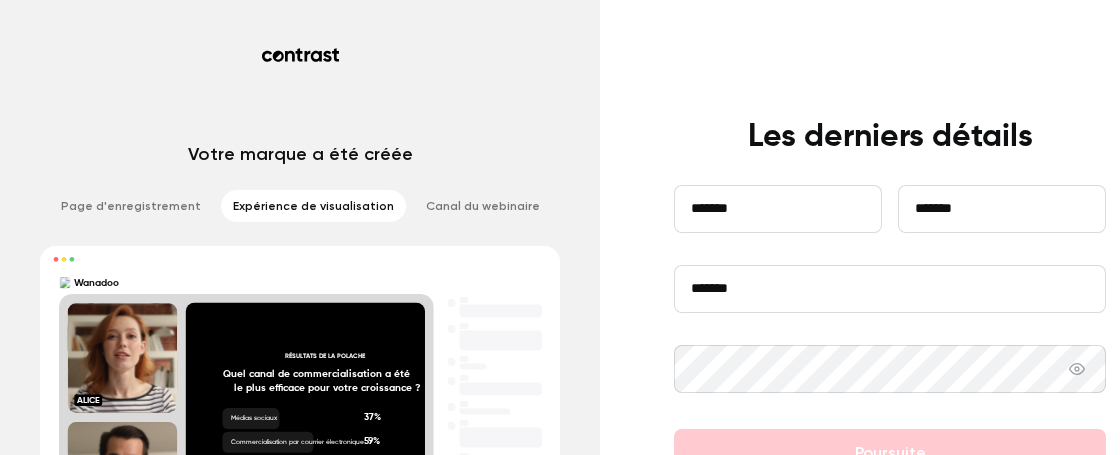 type on "*******" 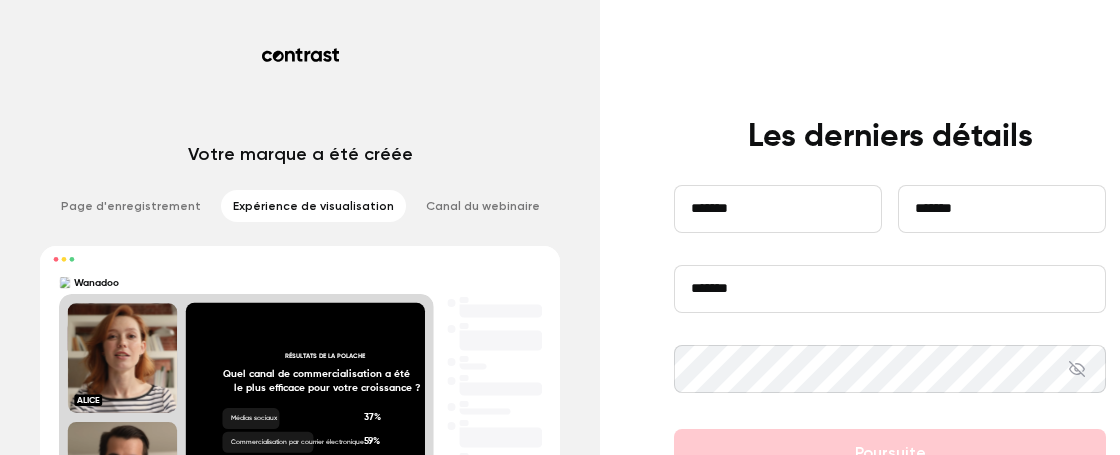 click on "**********" at bounding box center [890, 355] 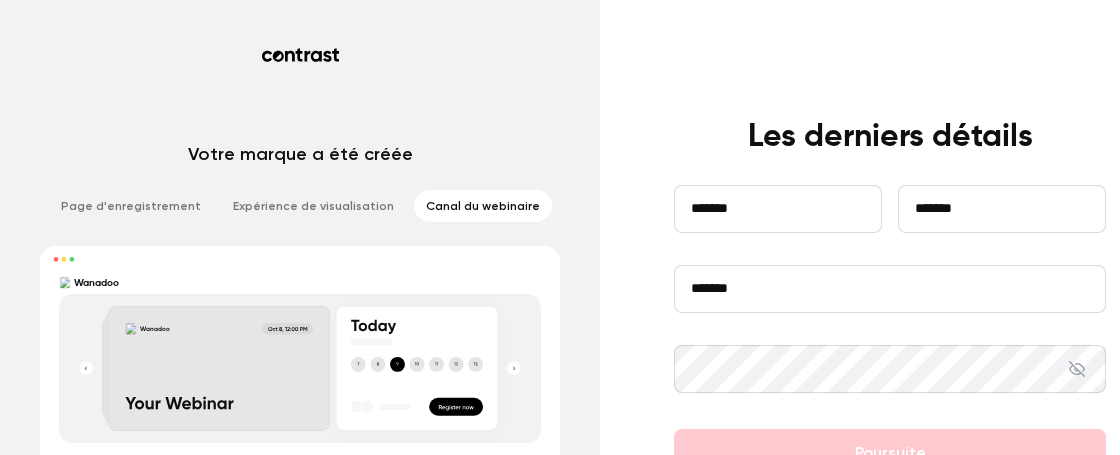 click on "**********" at bounding box center [890, 355] 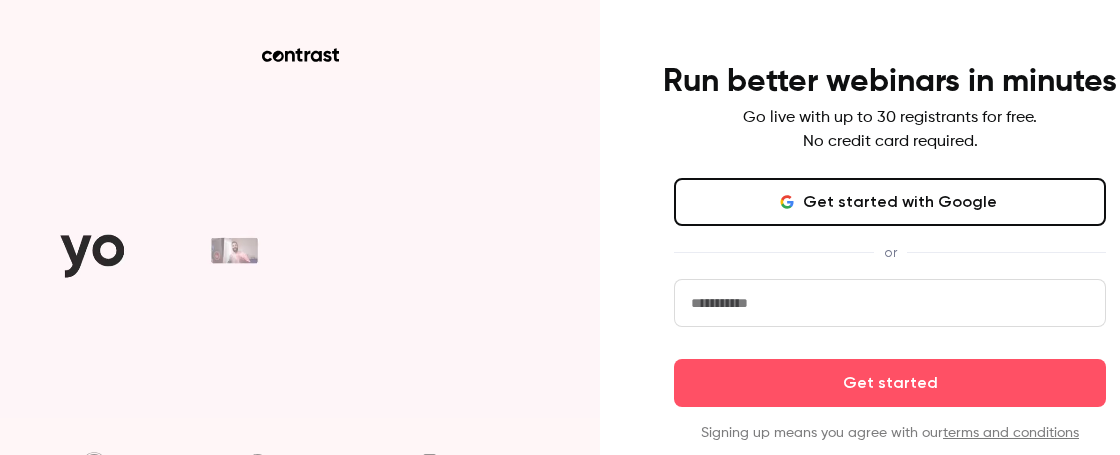 scroll, scrollTop: 0, scrollLeft: 0, axis: both 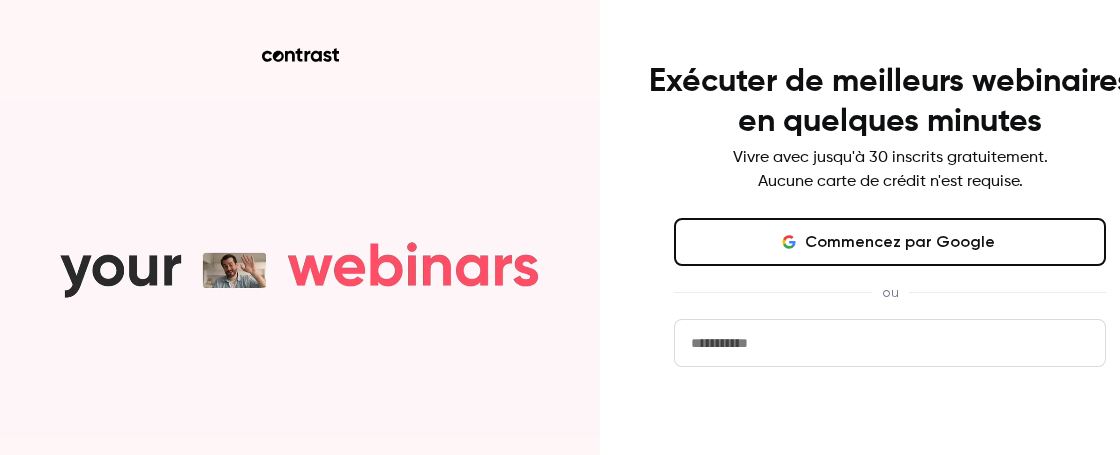 click on "Commencez à l'esprit" at bounding box center (890, 423) 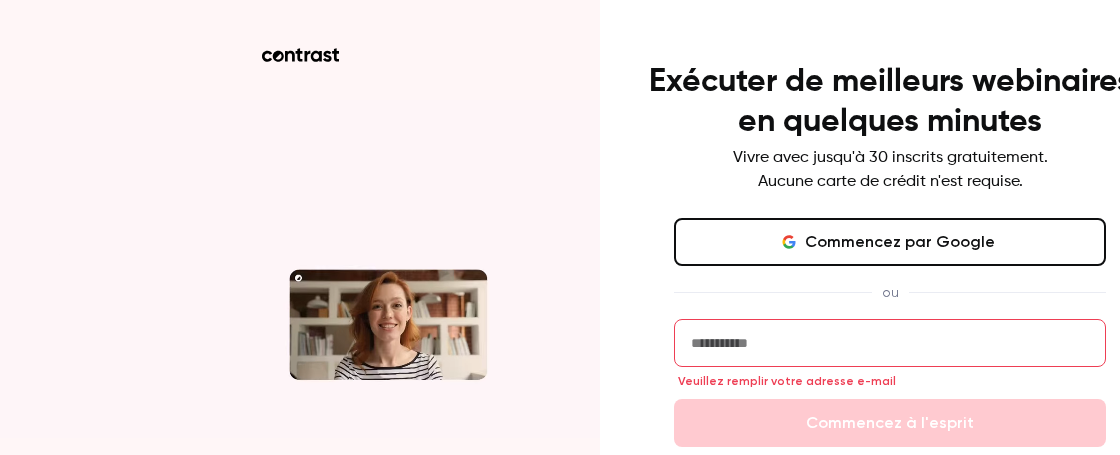 click on "Commencez par Google" at bounding box center (890, 242) 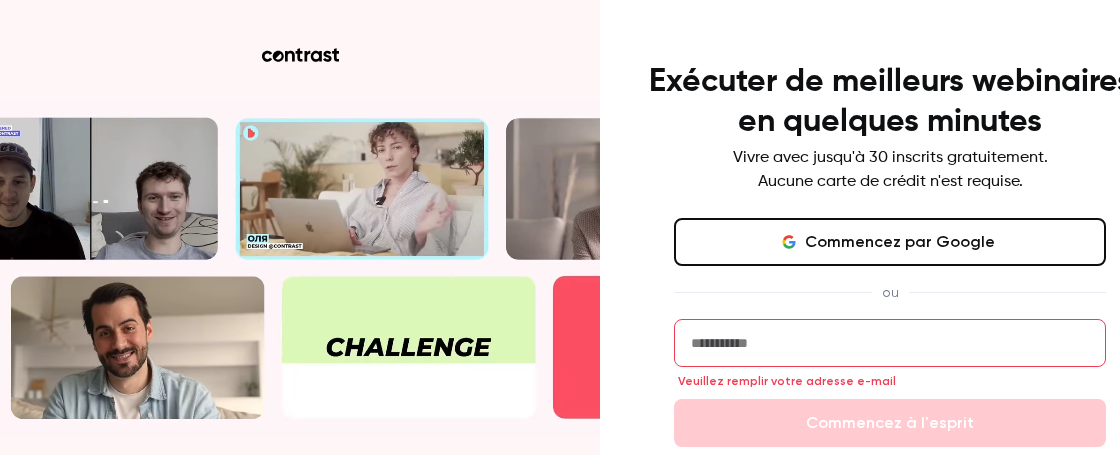 click at bounding box center [890, 343] 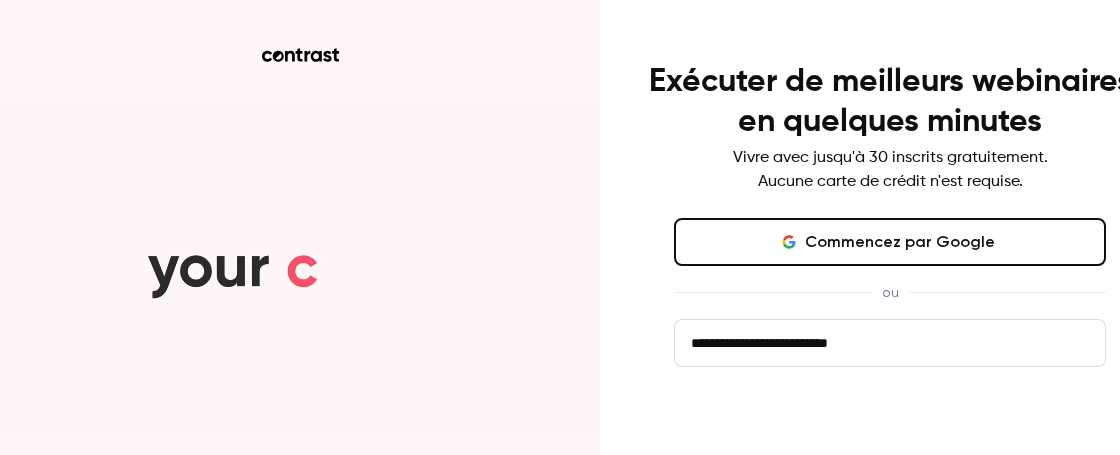 type on "**********" 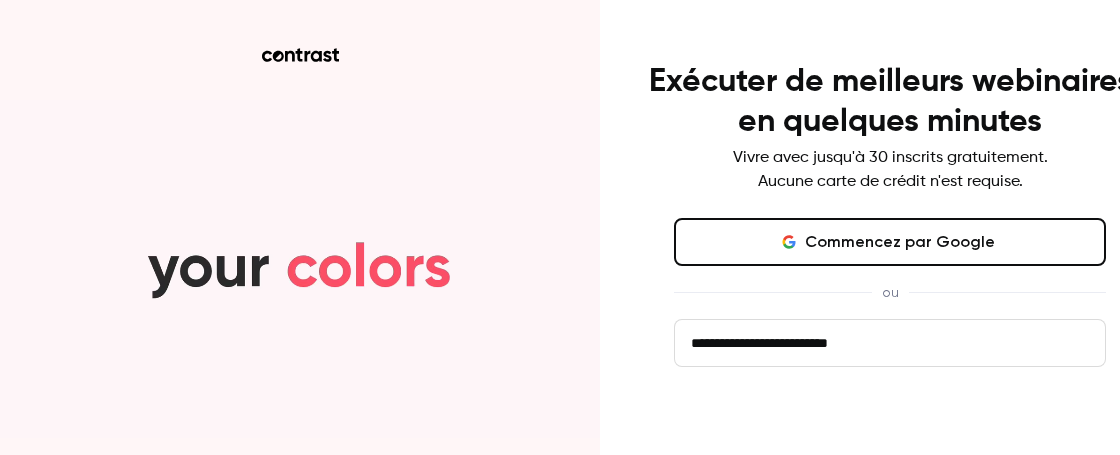 click on "Commencez à l'esprit" at bounding box center (890, 423) 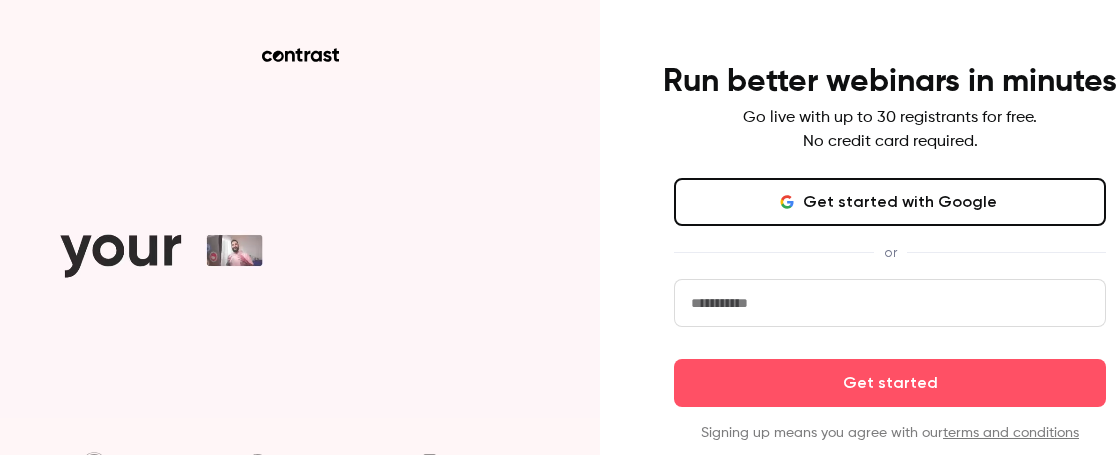 scroll, scrollTop: 0, scrollLeft: 0, axis: both 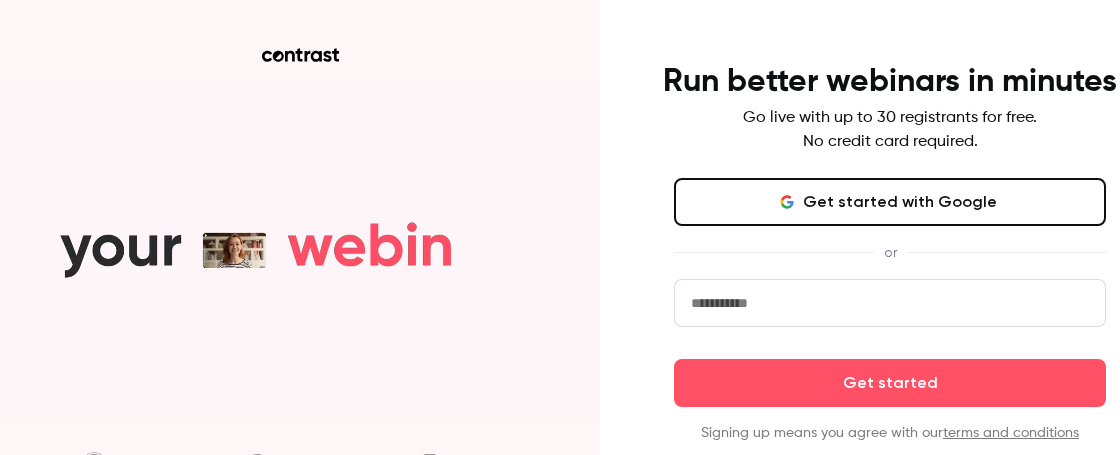 click at bounding box center (890, 303) 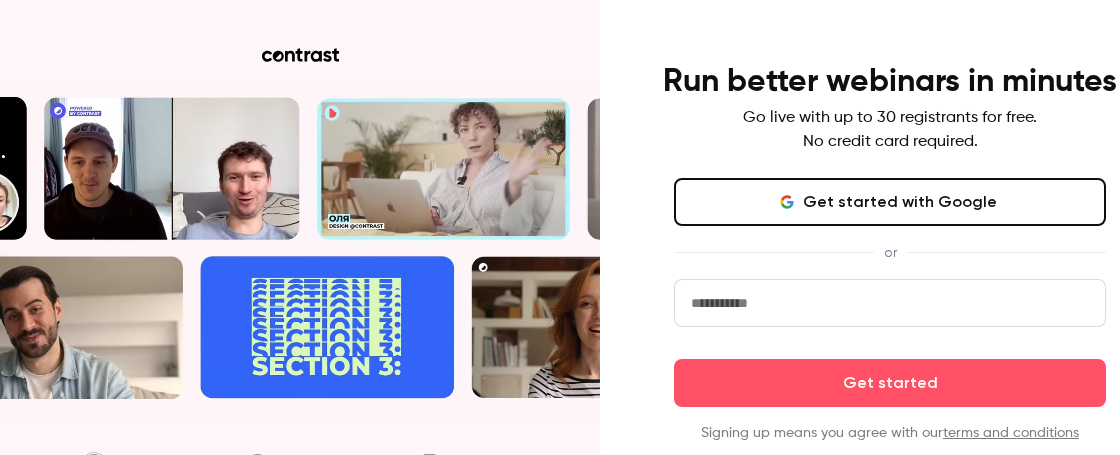 click at bounding box center [890, 303] 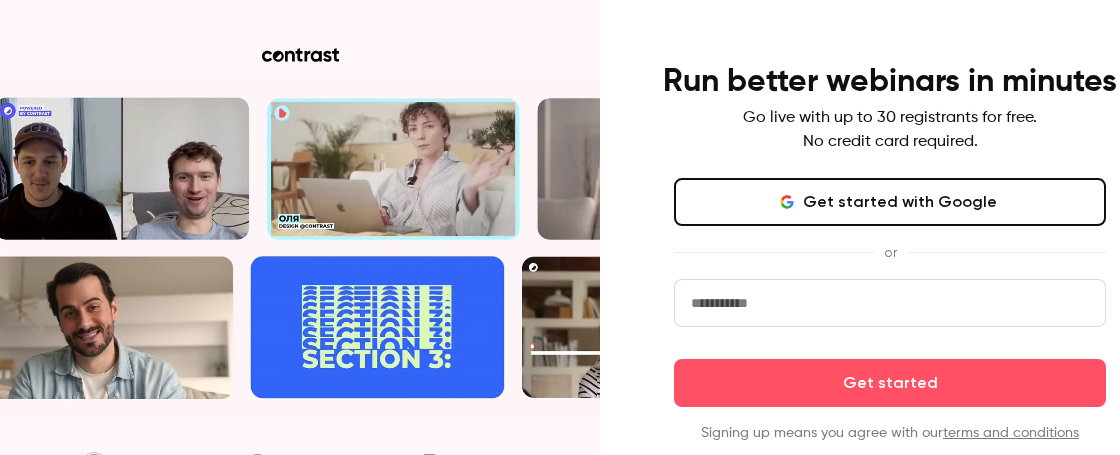 type on "**********" 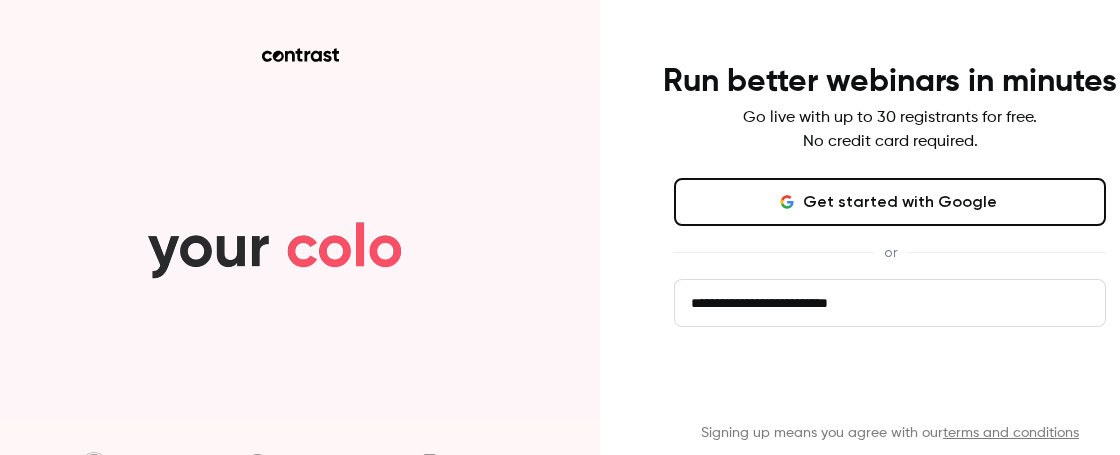 click on "Get started" at bounding box center [890, 383] 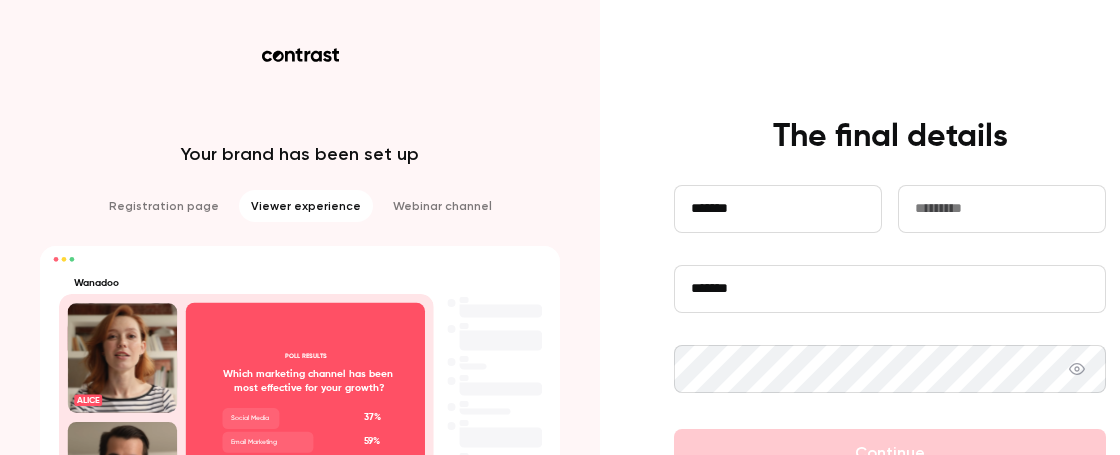 type on "*******" 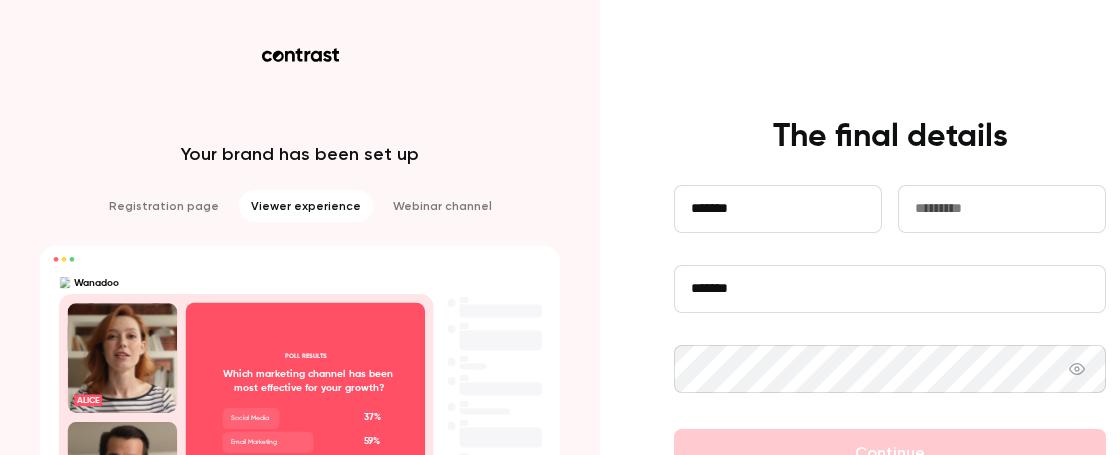 click at bounding box center (1002, 209) 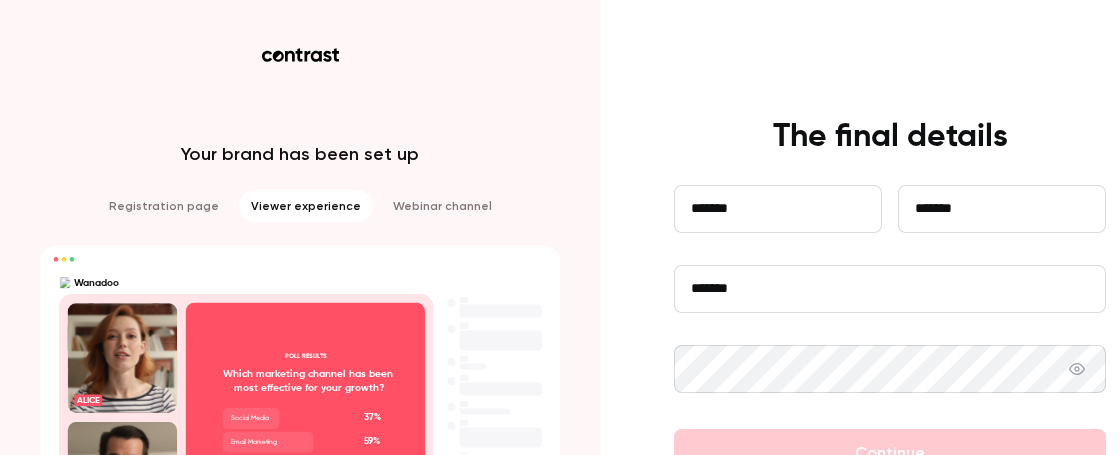 type on "*******" 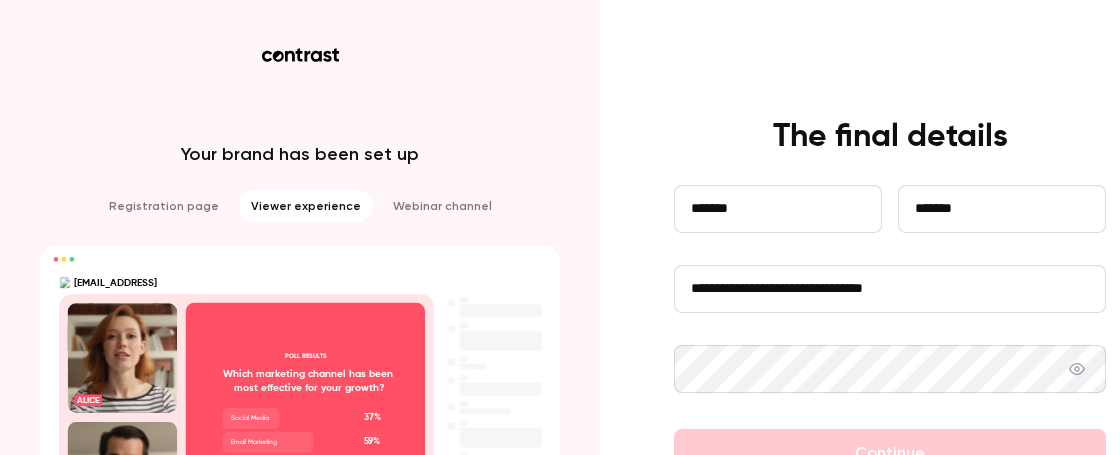 type on "**********" 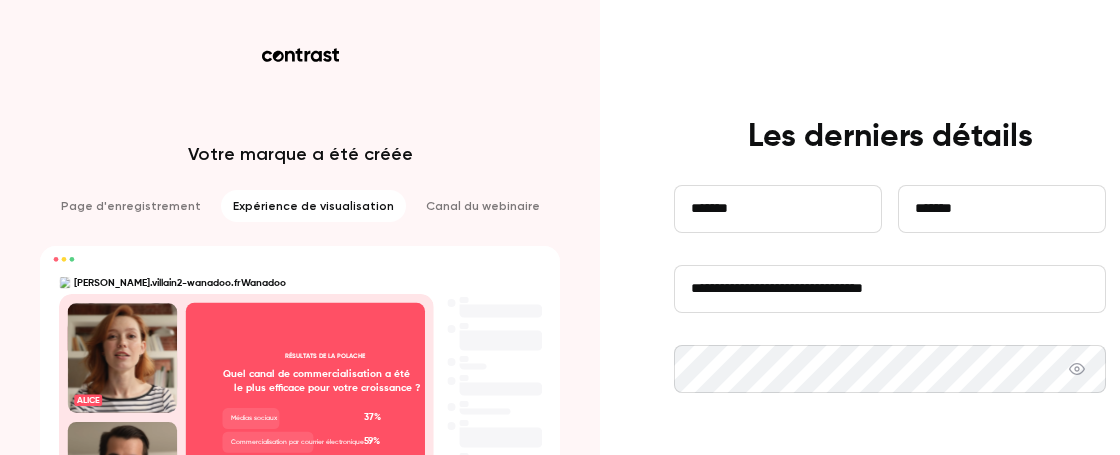 click on "Poursuite" at bounding box center [890, 453] 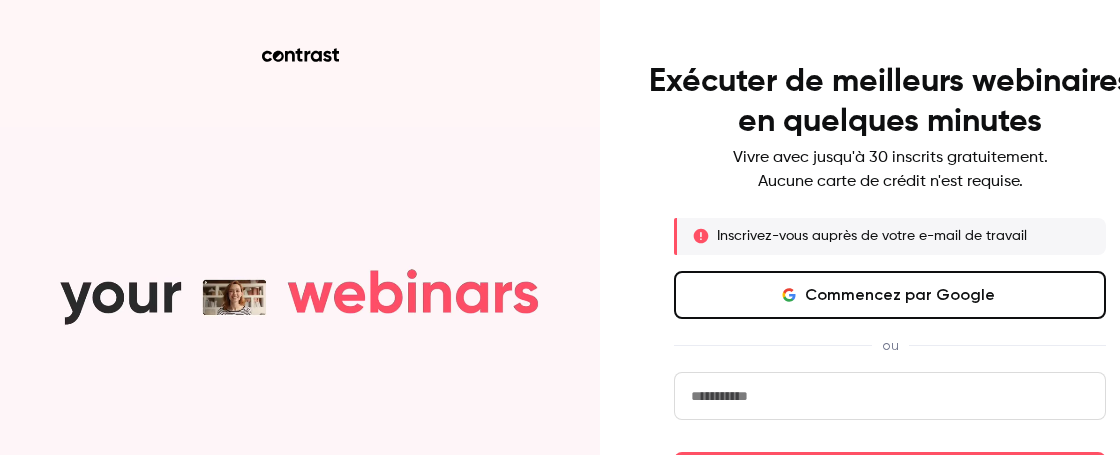 click at bounding box center (890, 396) 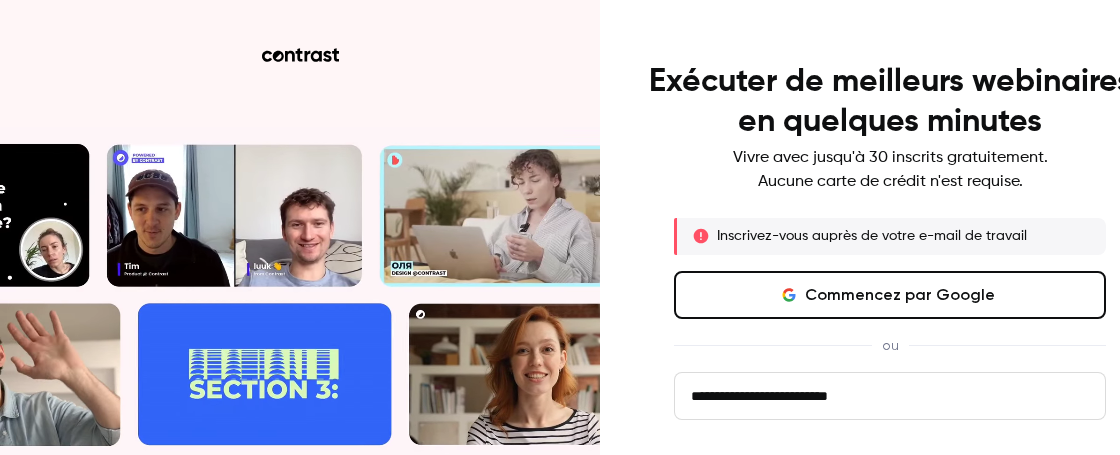 type on "**********" 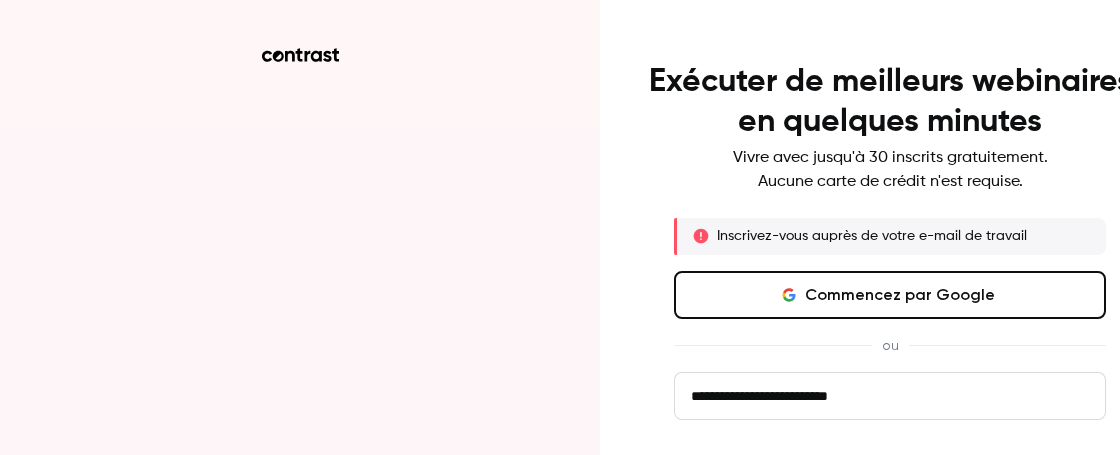 click on "Commencez à l'esprit" at bounding box center (890, 476) 